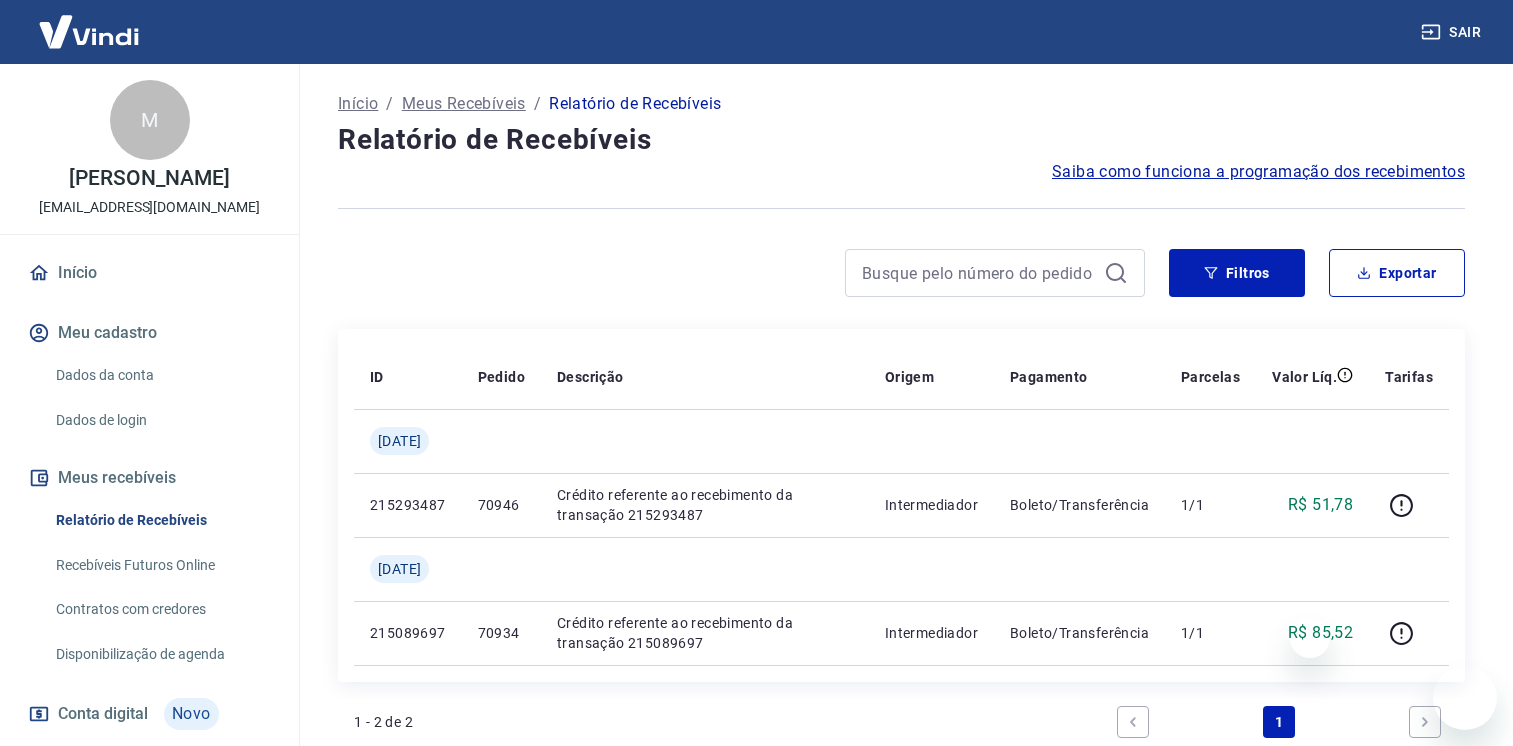scroll, scrollTop: 200, scrollLeft: 0, axis: vertical 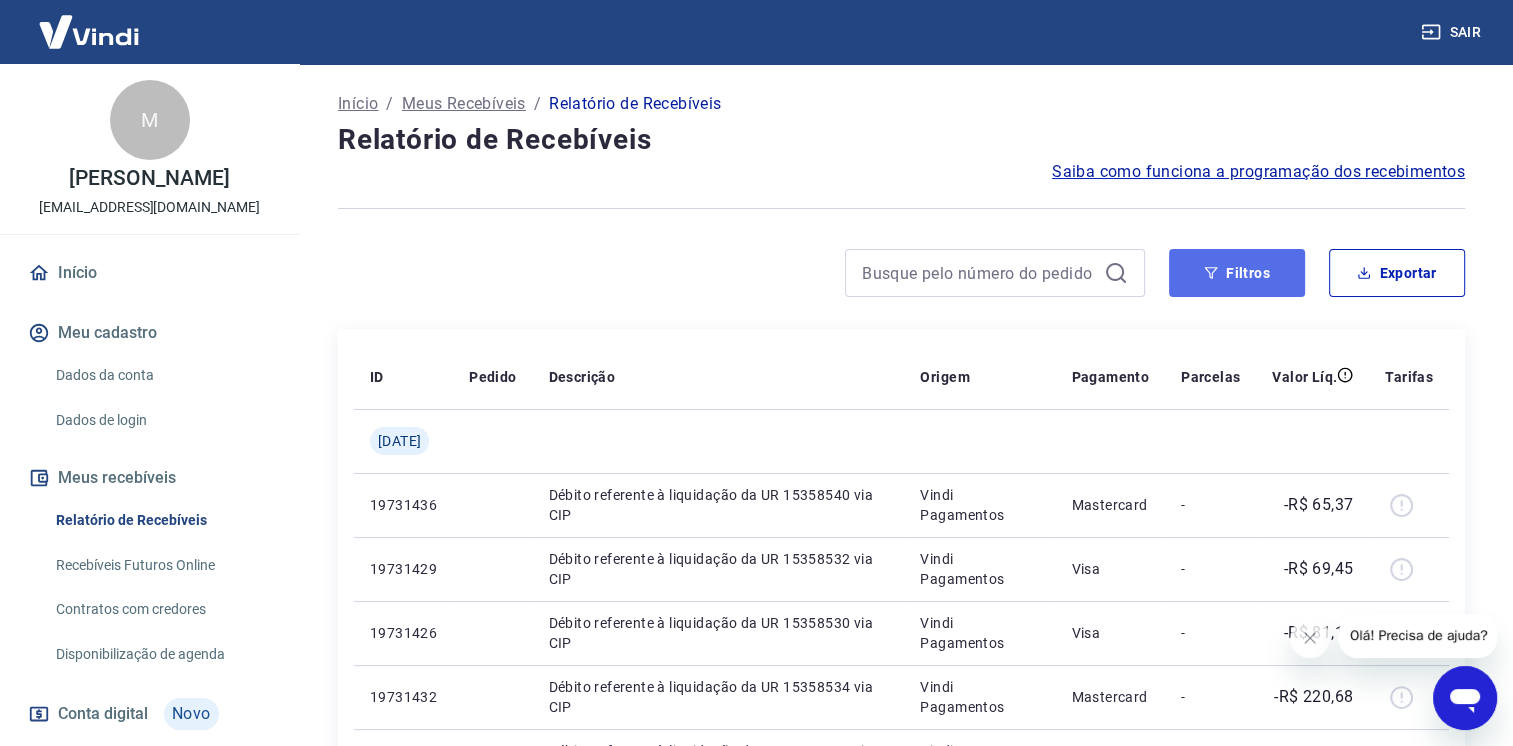click on "Filtros" at bounding box center (1237, 273) 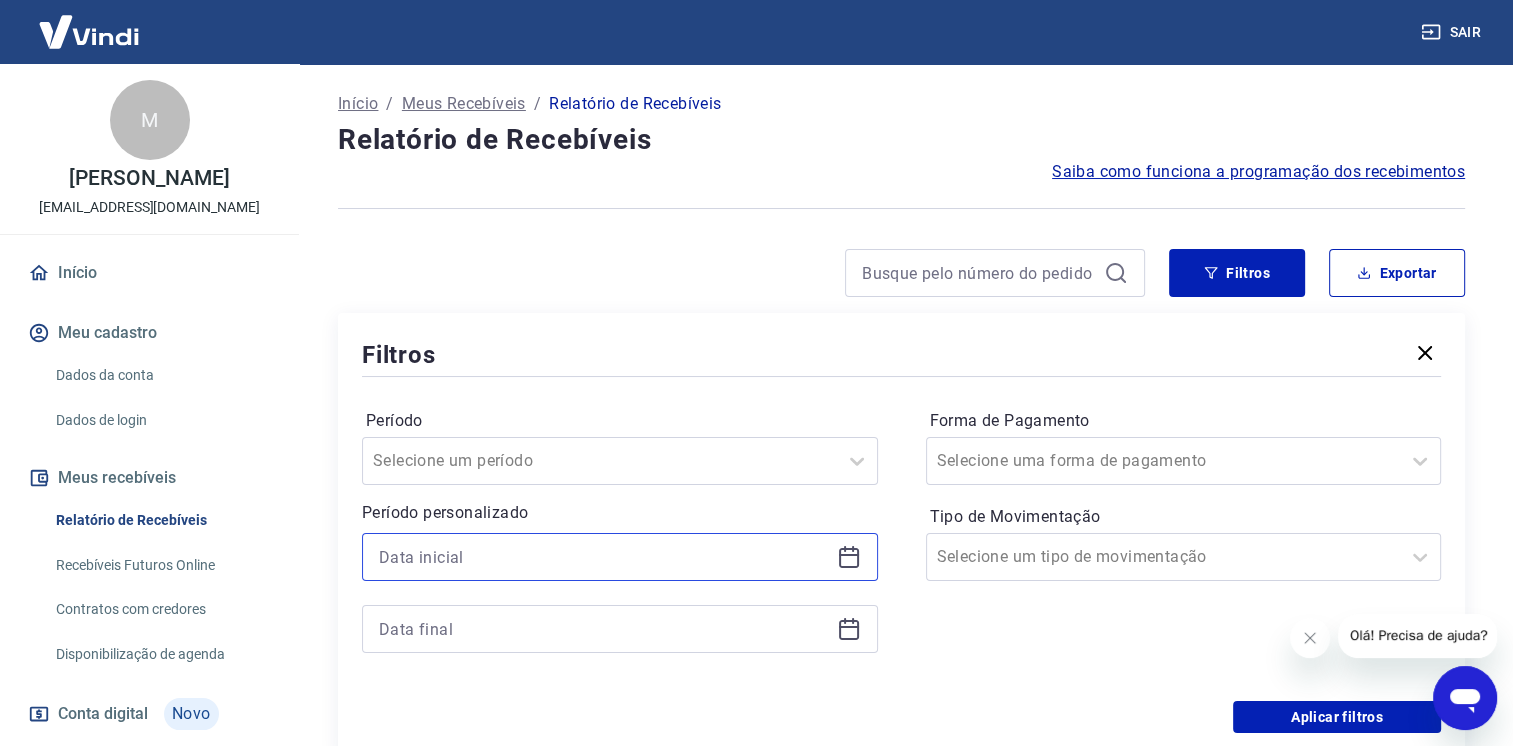 click at bounding box center (604, 557) 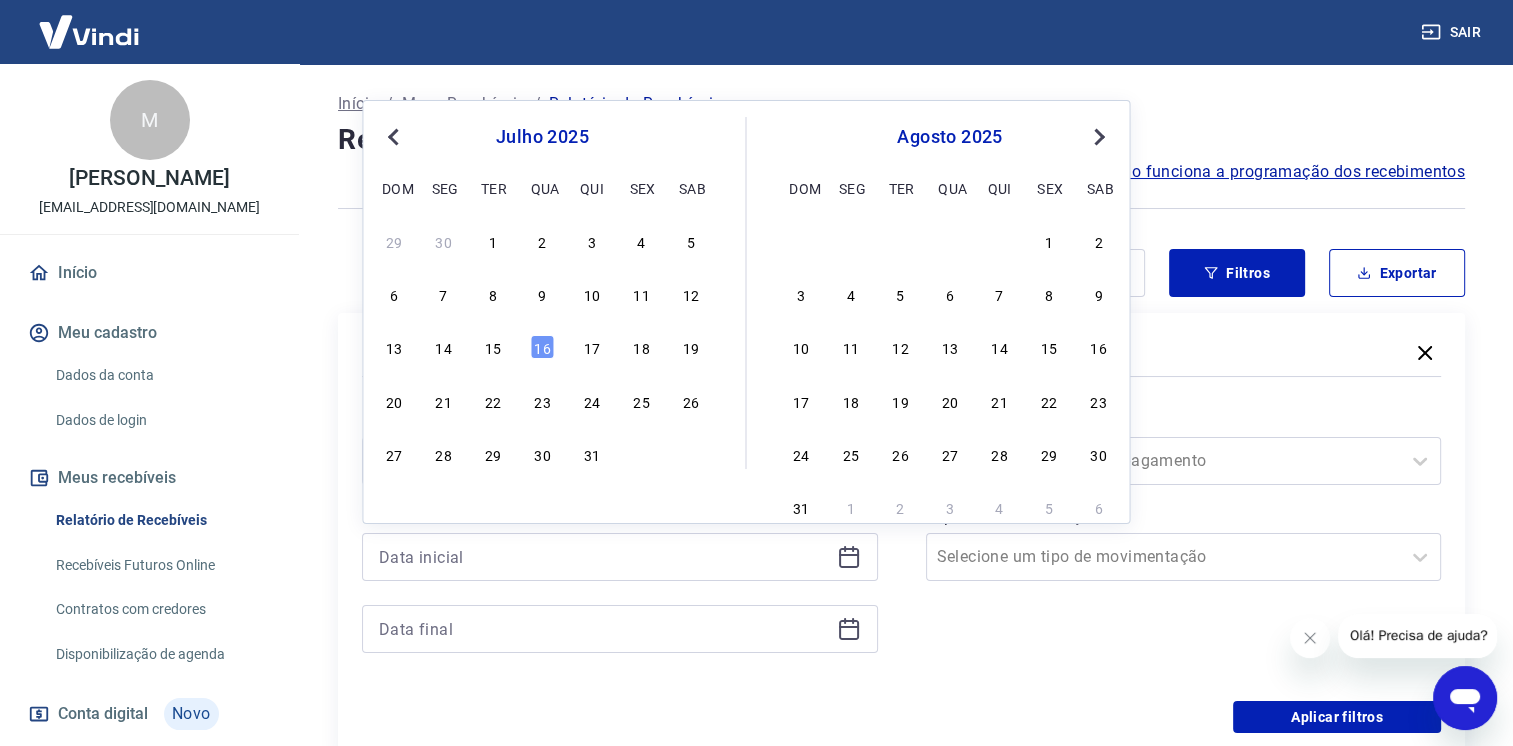 click on "Previous Month" at bounding box center (393, 137) 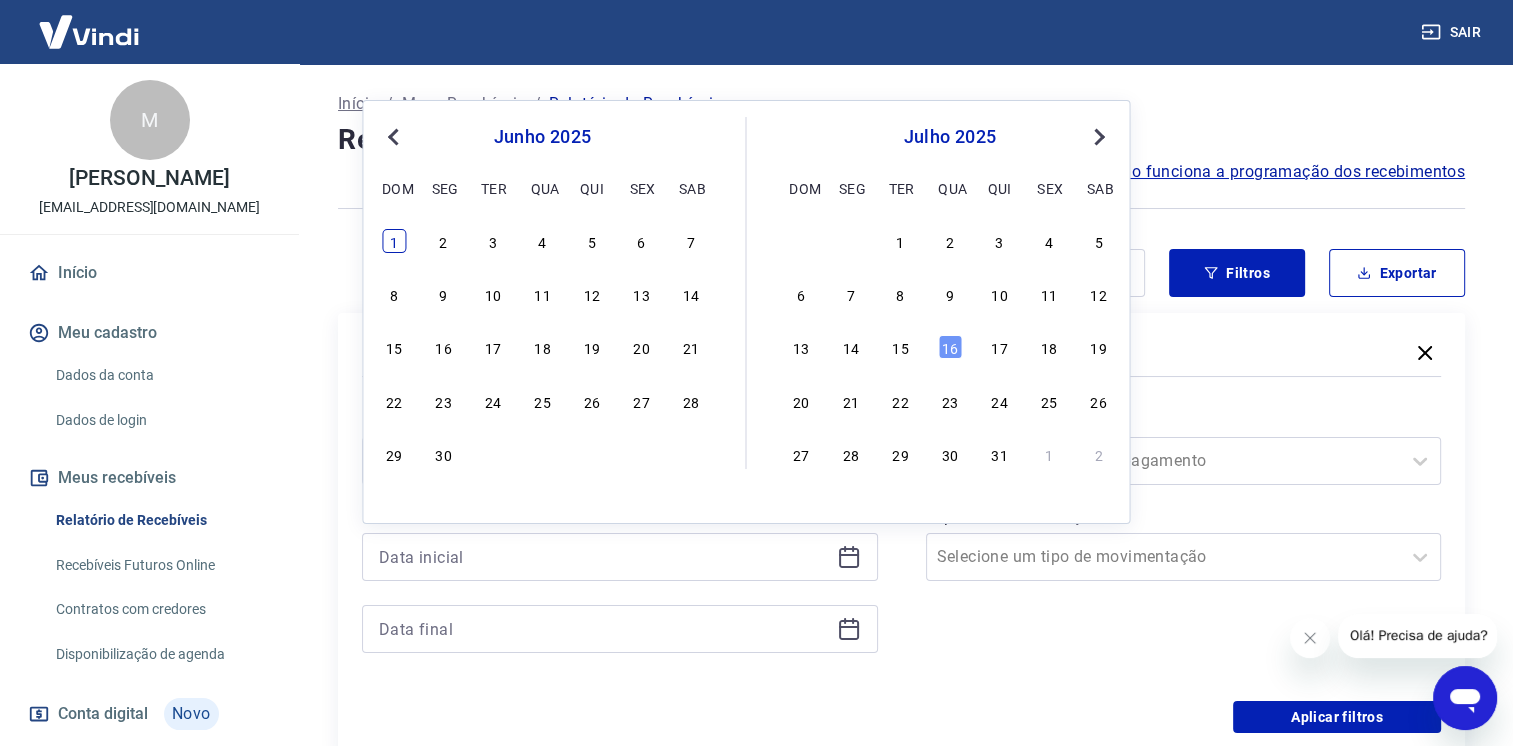 click on "1" at bounding box center [394, 241] 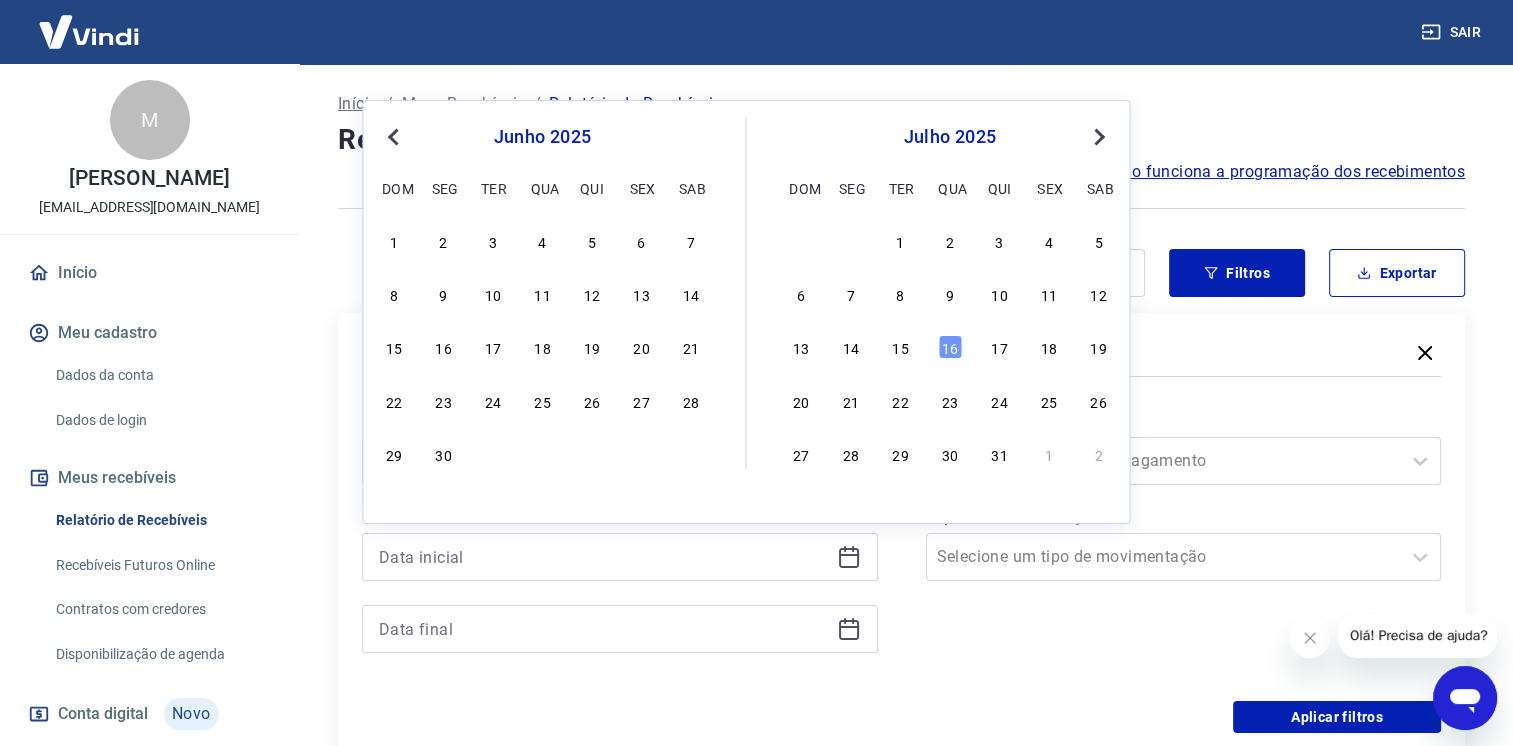 type on "[DATE]" 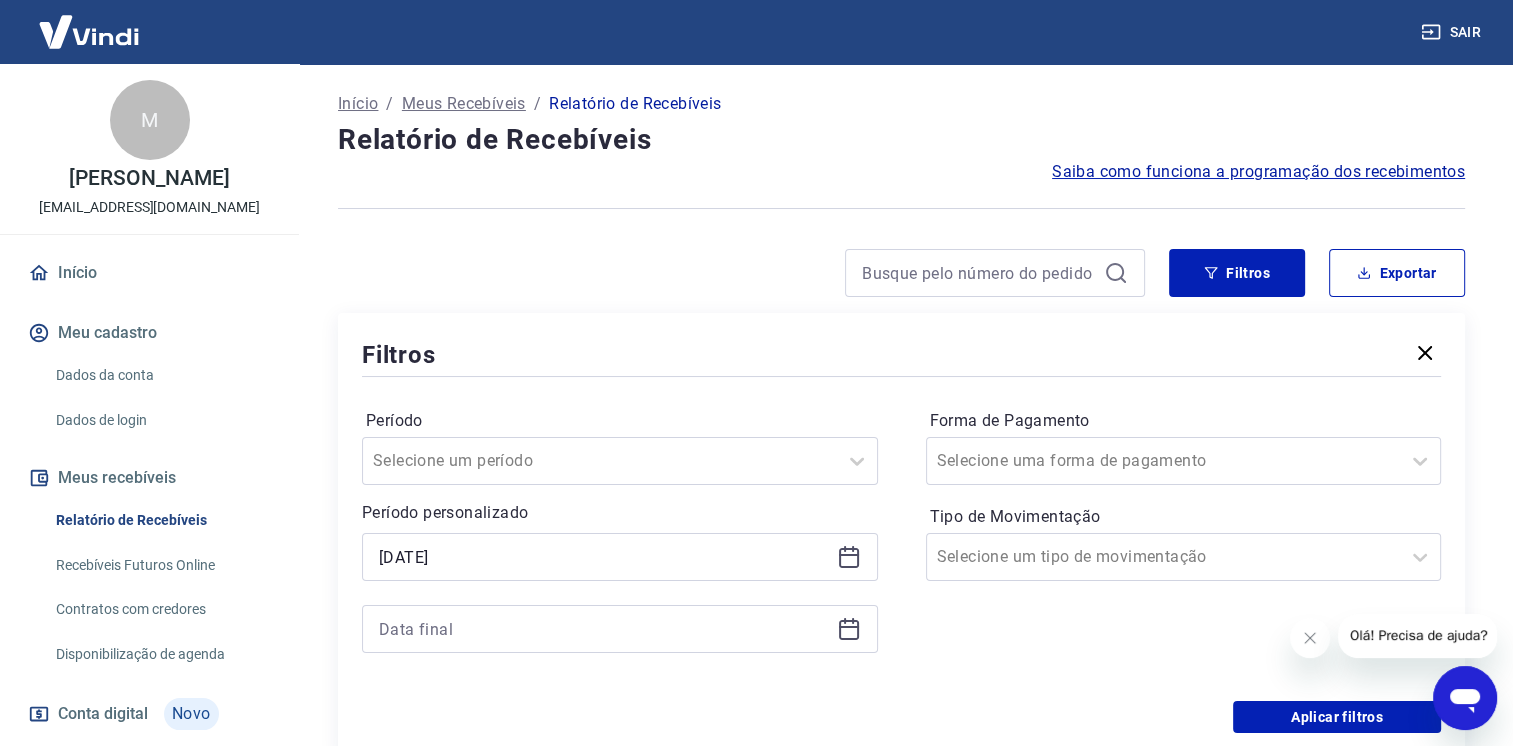 click 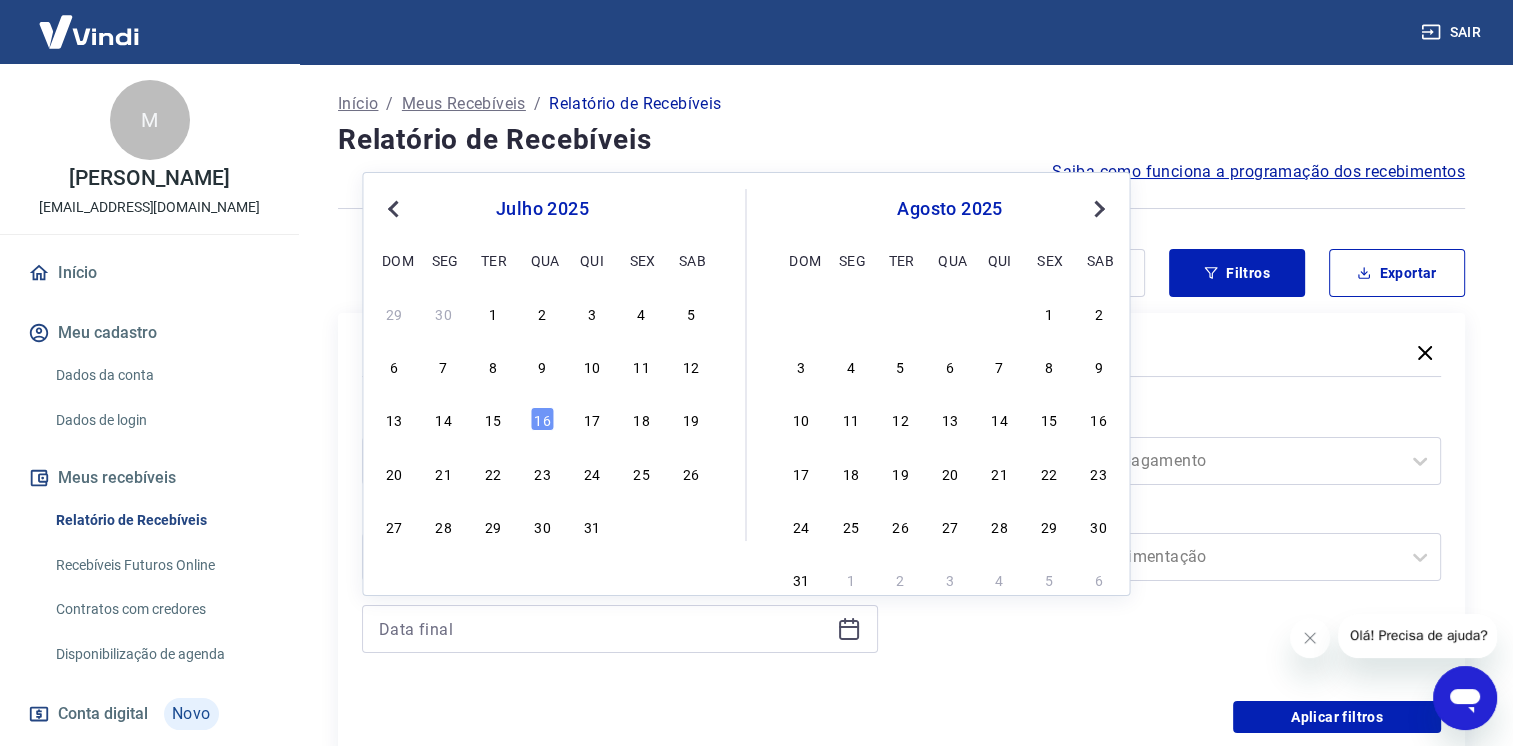 click on "Previous Month" at bounding box center [393, 209] 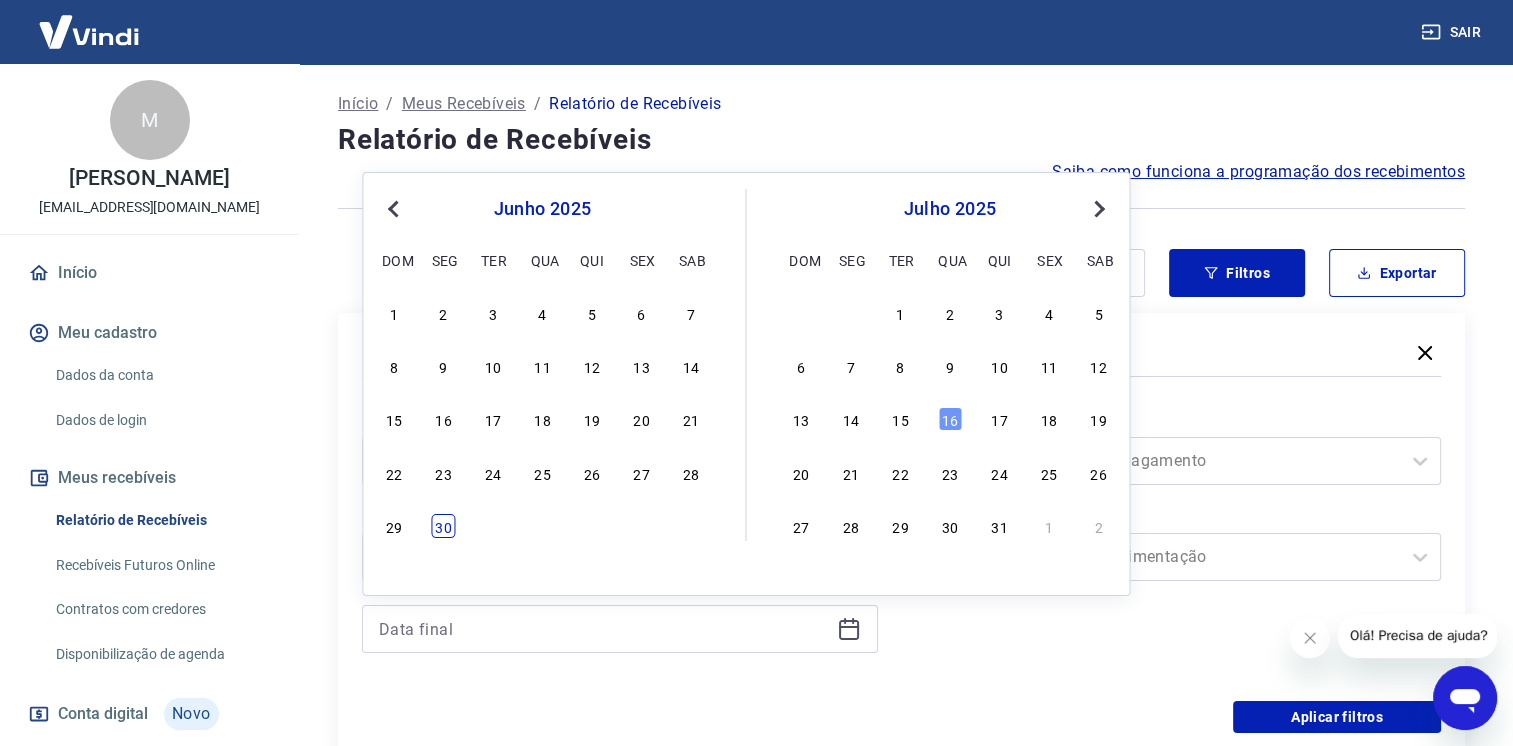 click on "30" at bounding box center (444, 526) 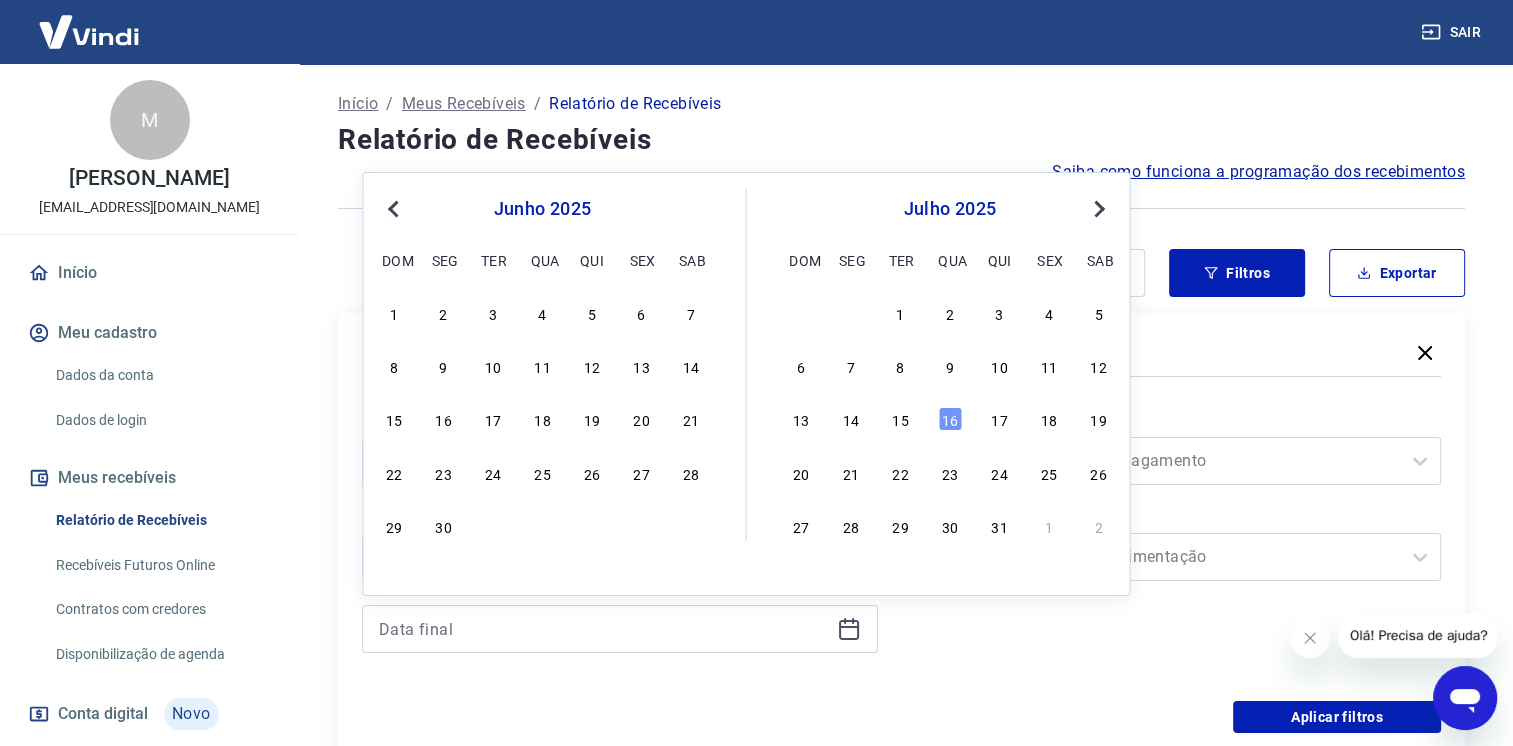type on "[DATE]" 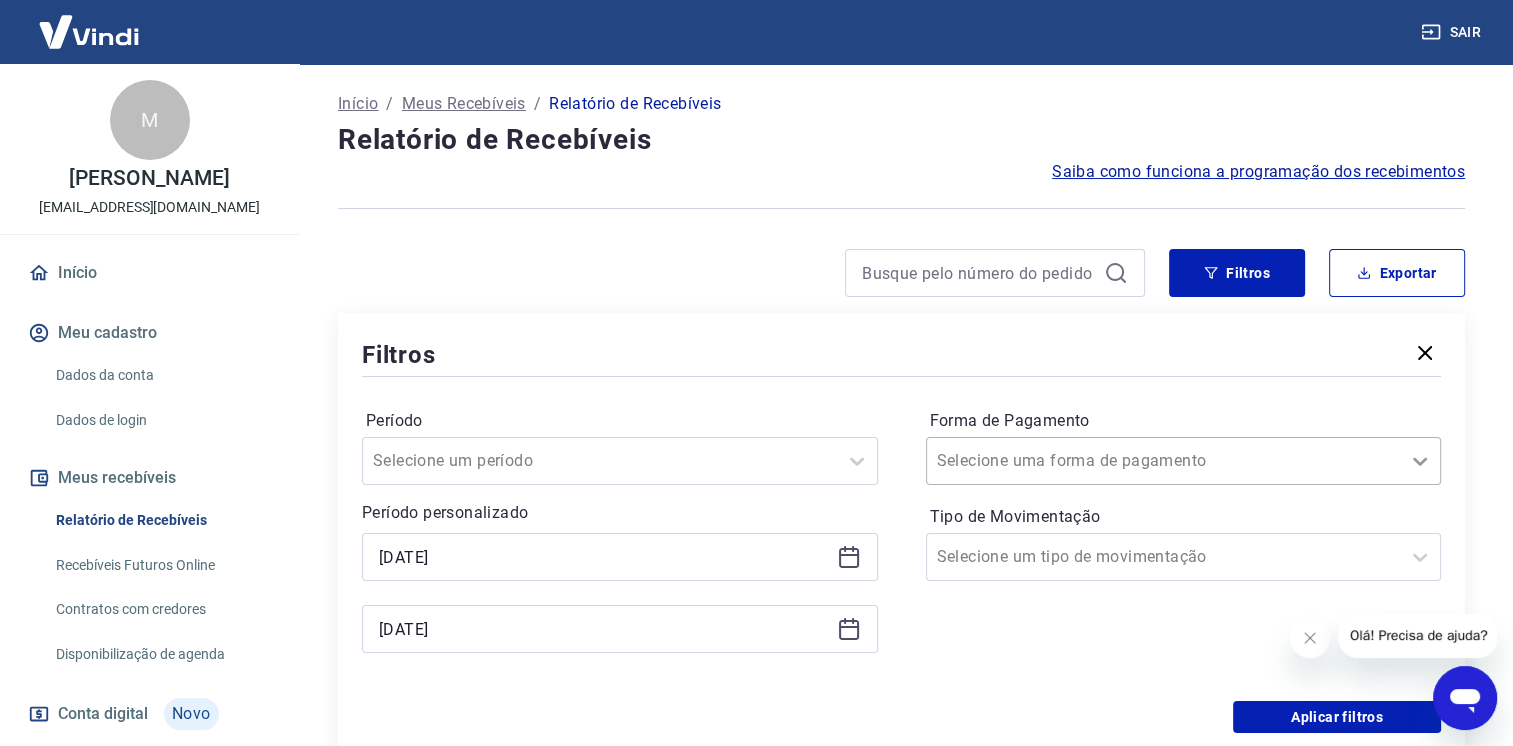 click 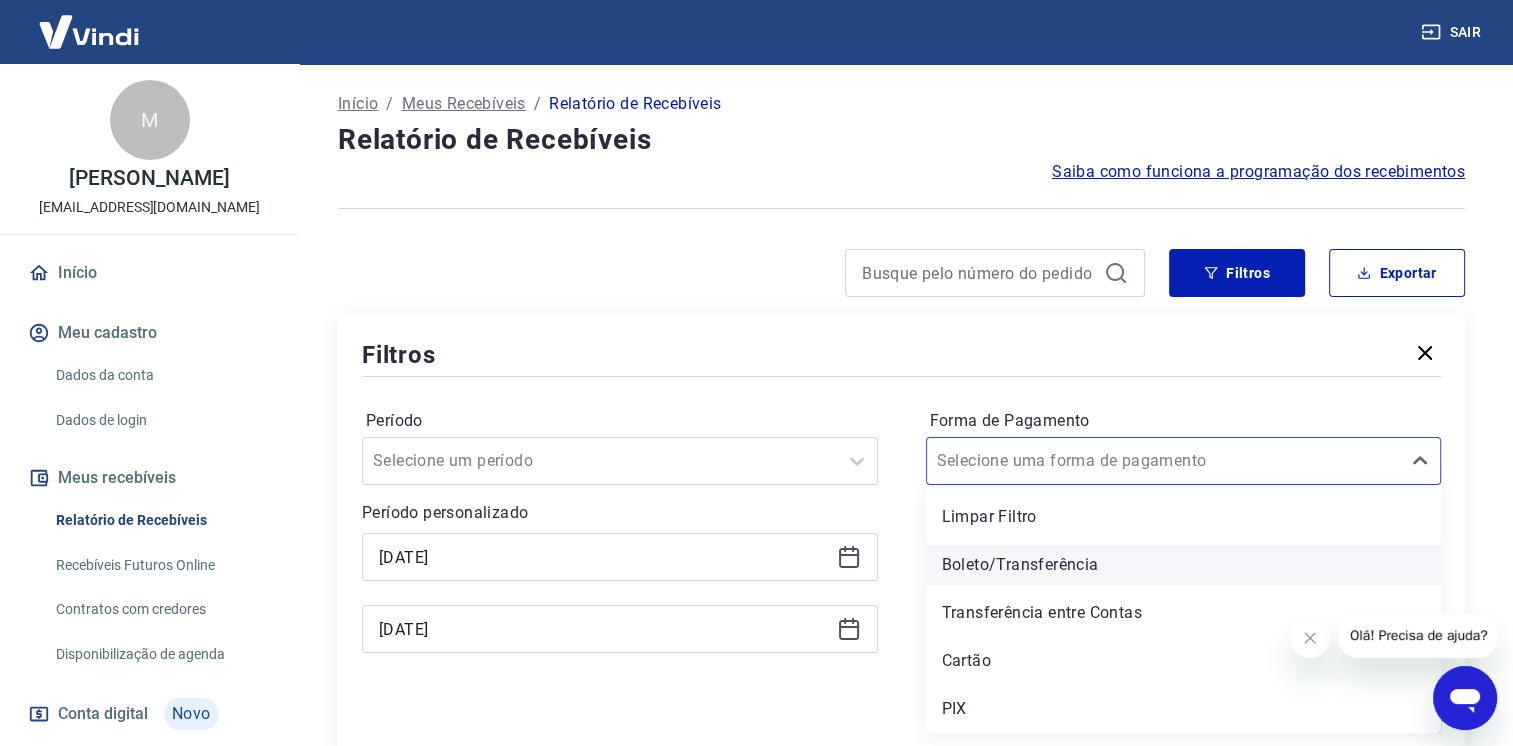 click on "Boleto/Transferência" at bounding box center (1184, 565) 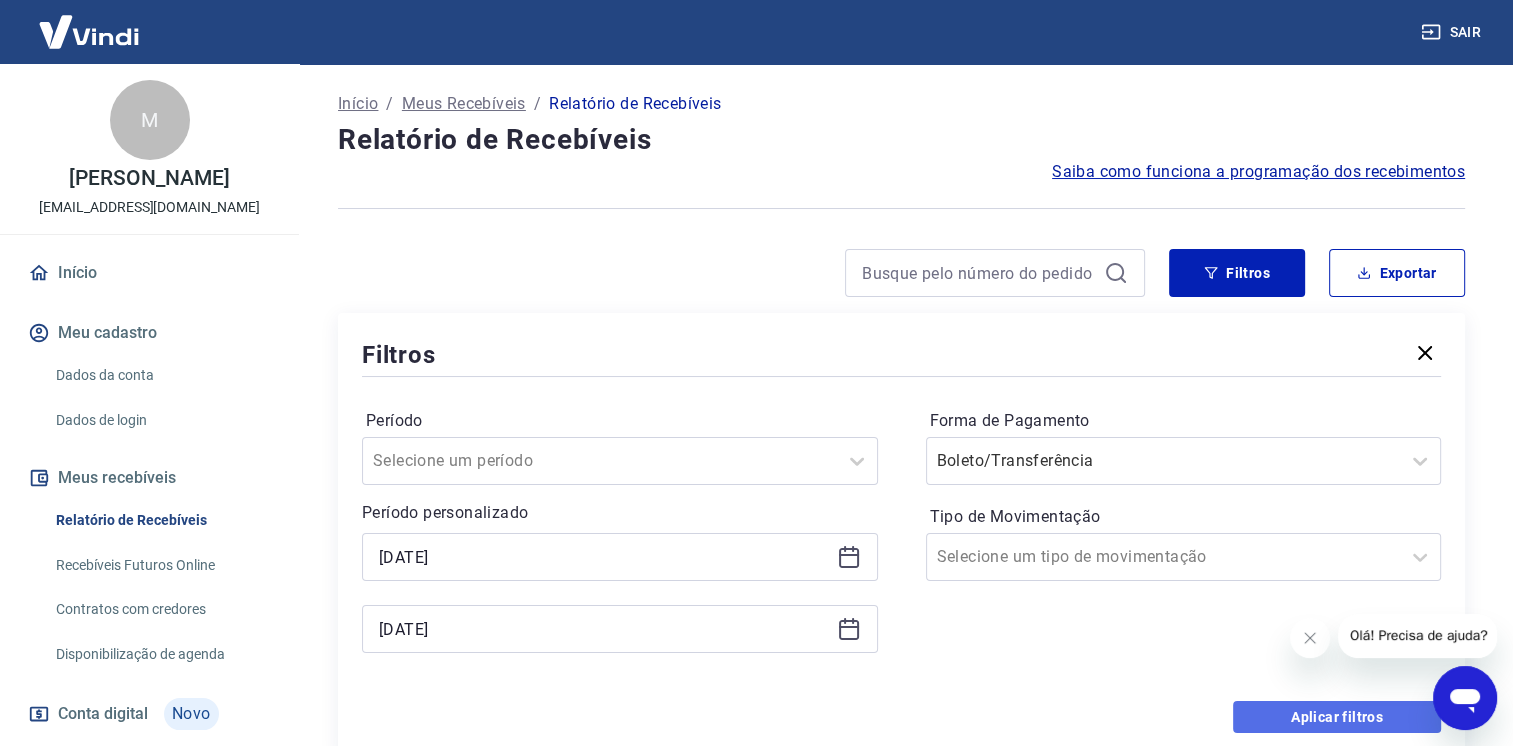 click on "Aplicar filtros" at bounding box center (1337, 717) 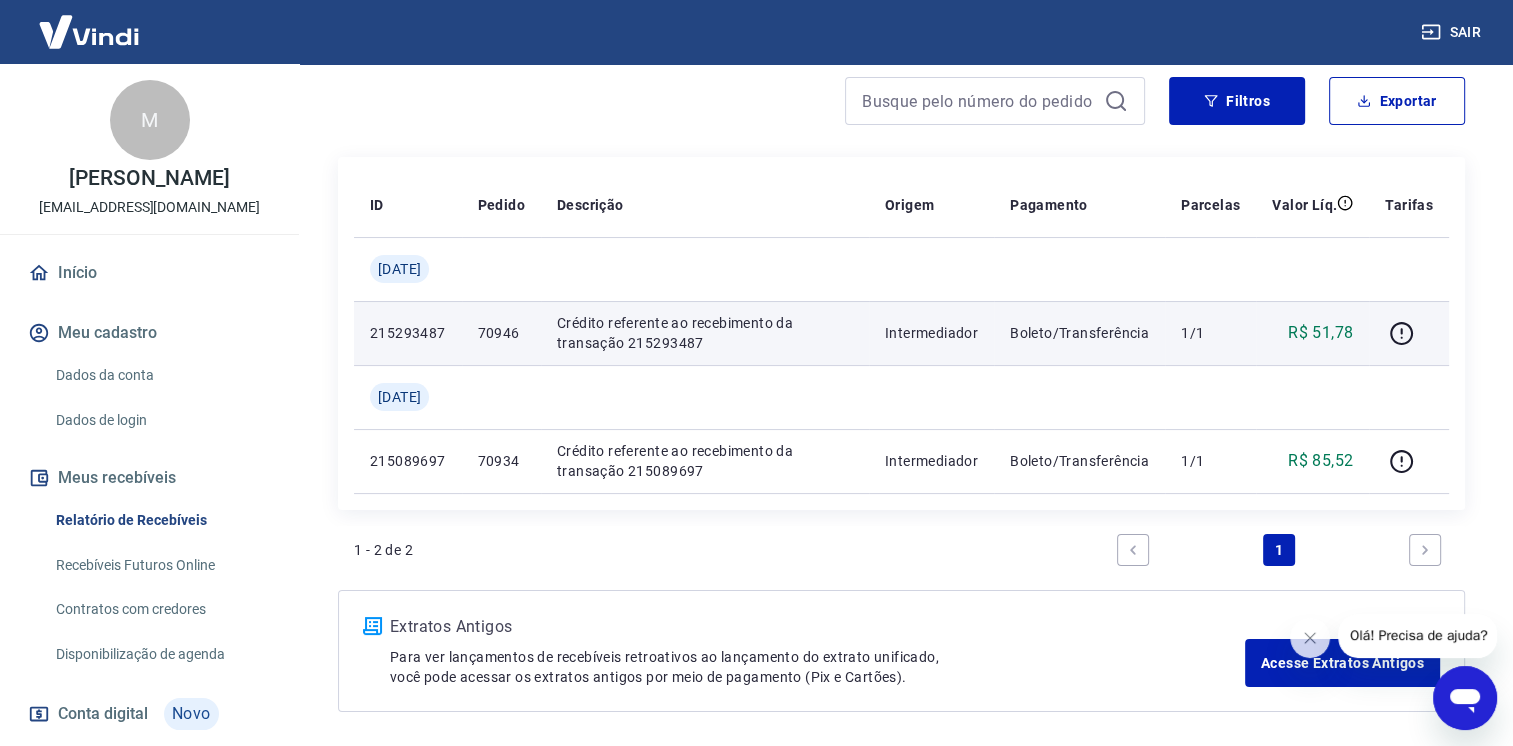 scroll, scrollTop: 200, scrollLeft: 0, axis: vertical 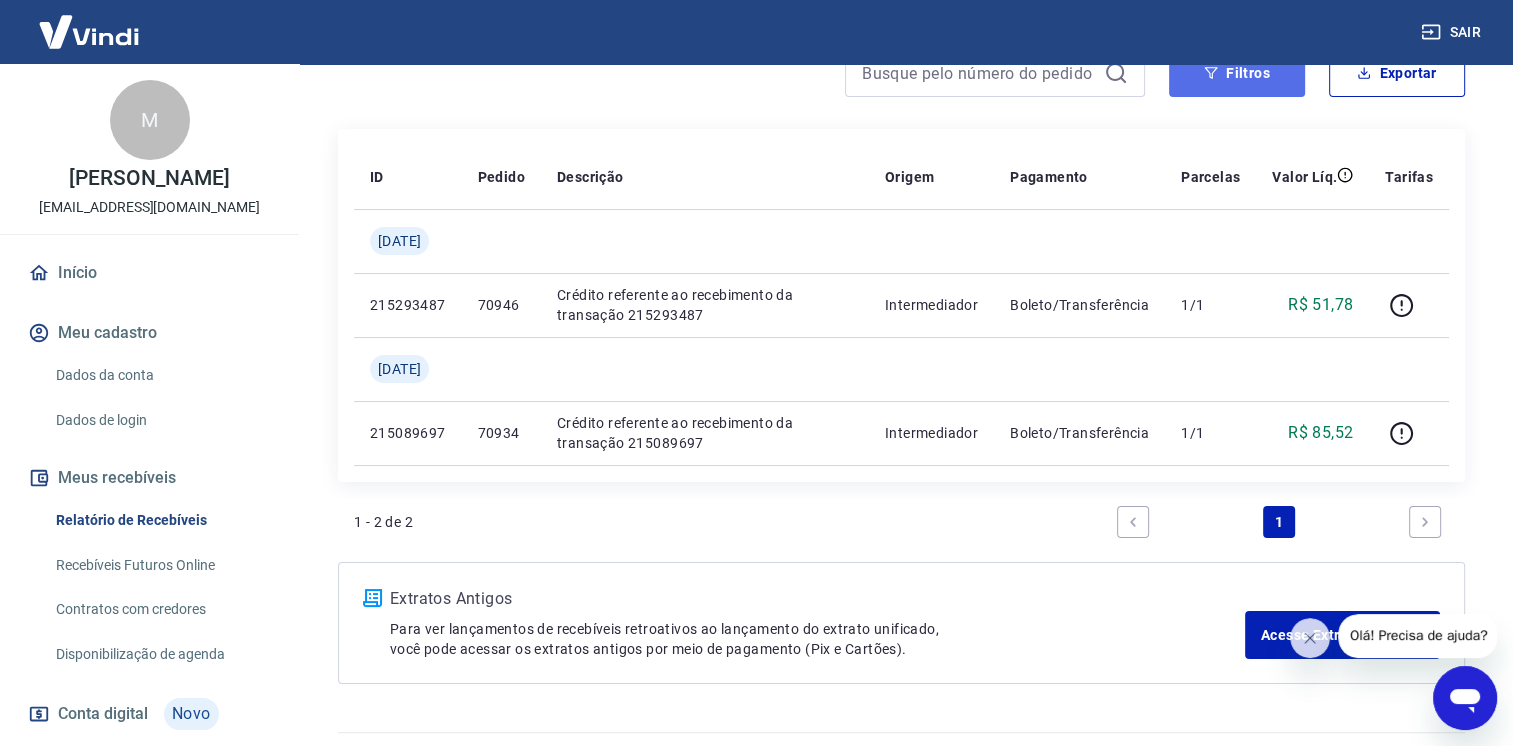 click on "Filtros" at bounding box center (1237, 73) 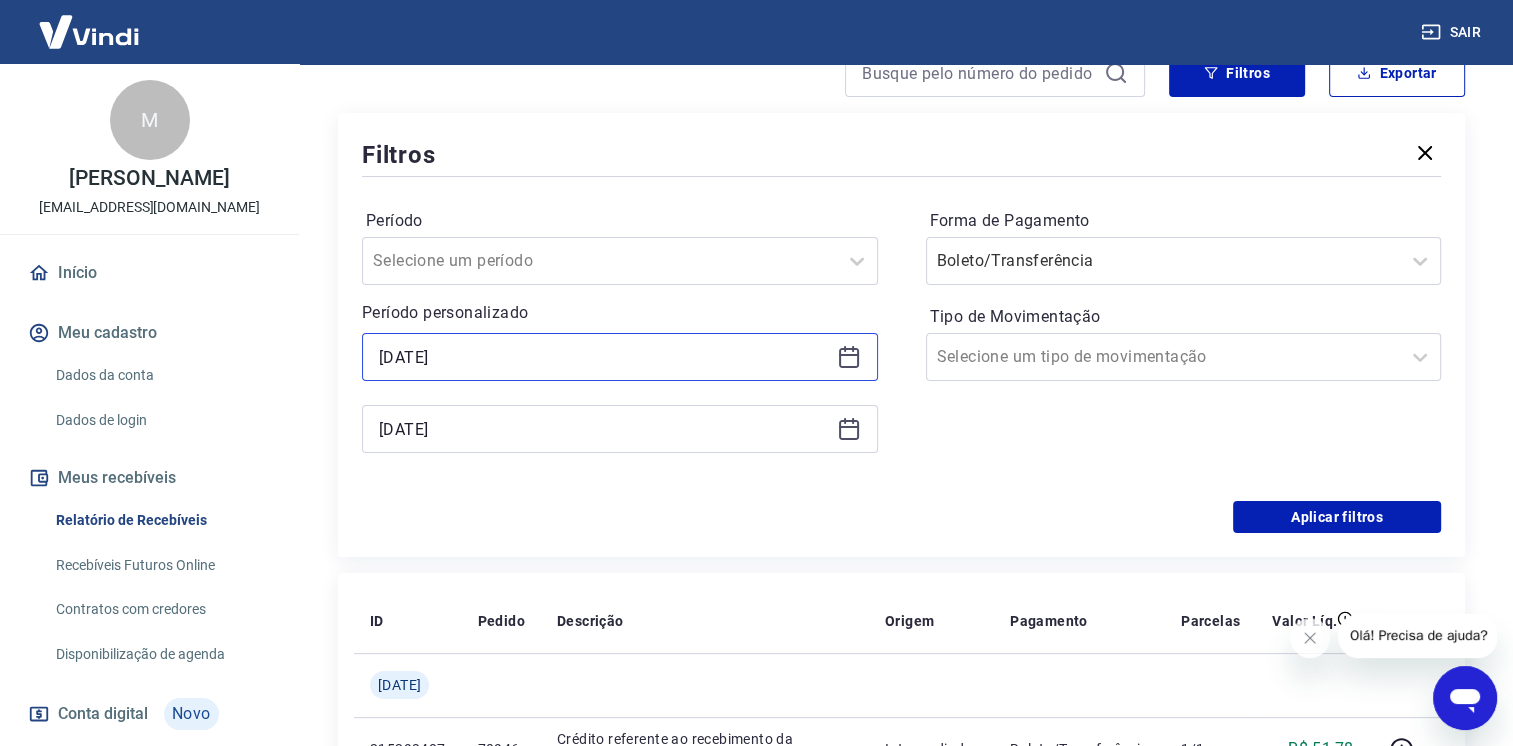 click on "[DATE]" at bounding box center [604, 357] 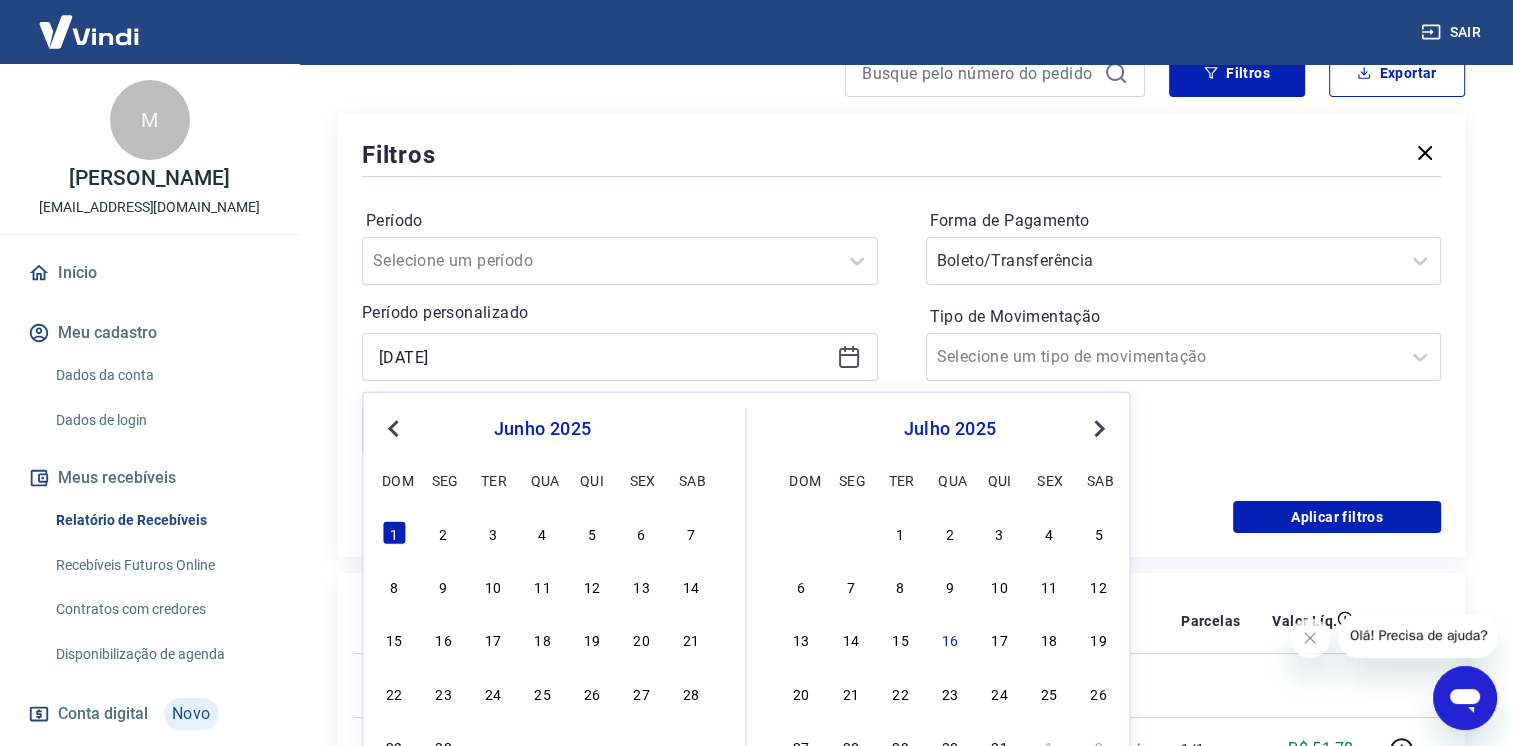 click on "26" at bounding box center (592, 692) 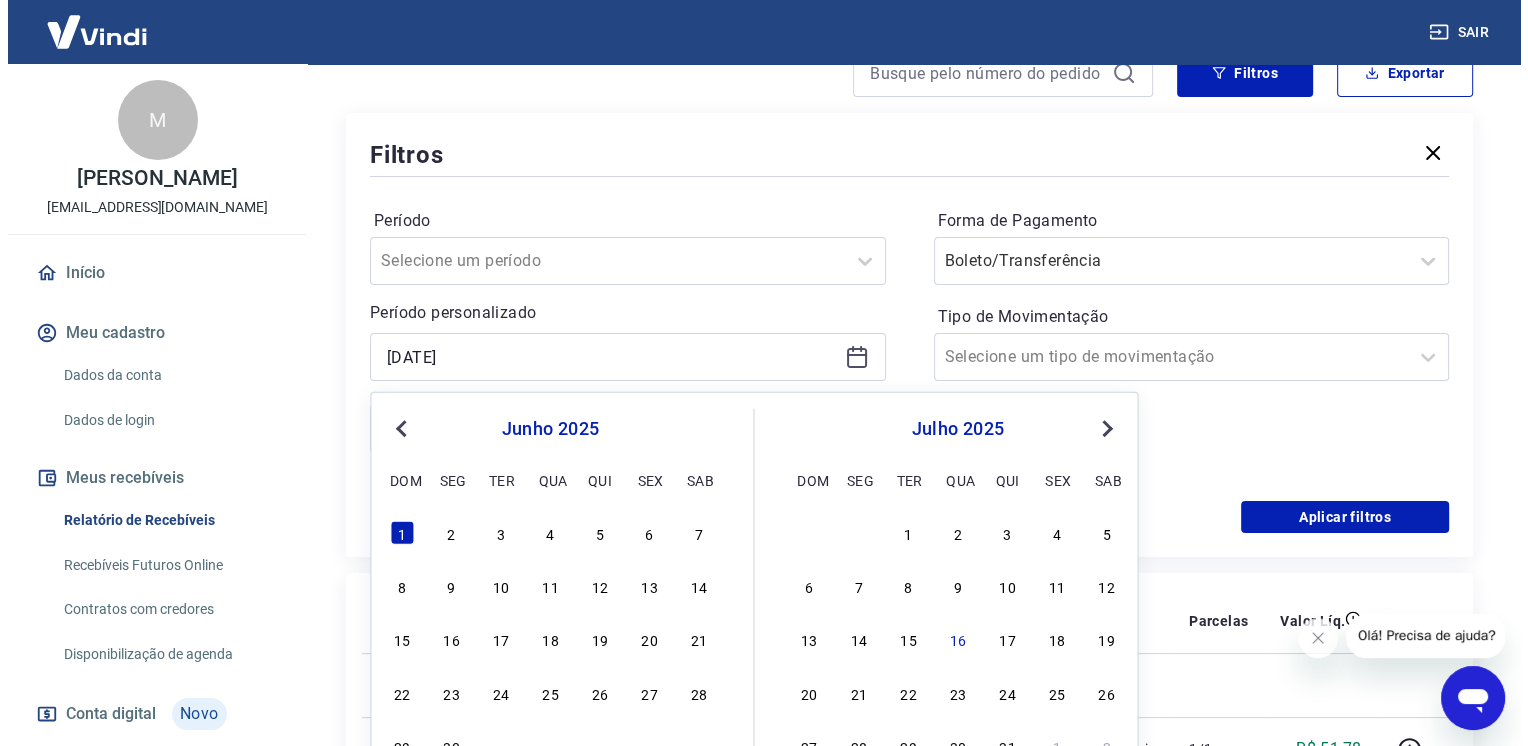 click on "Excel" 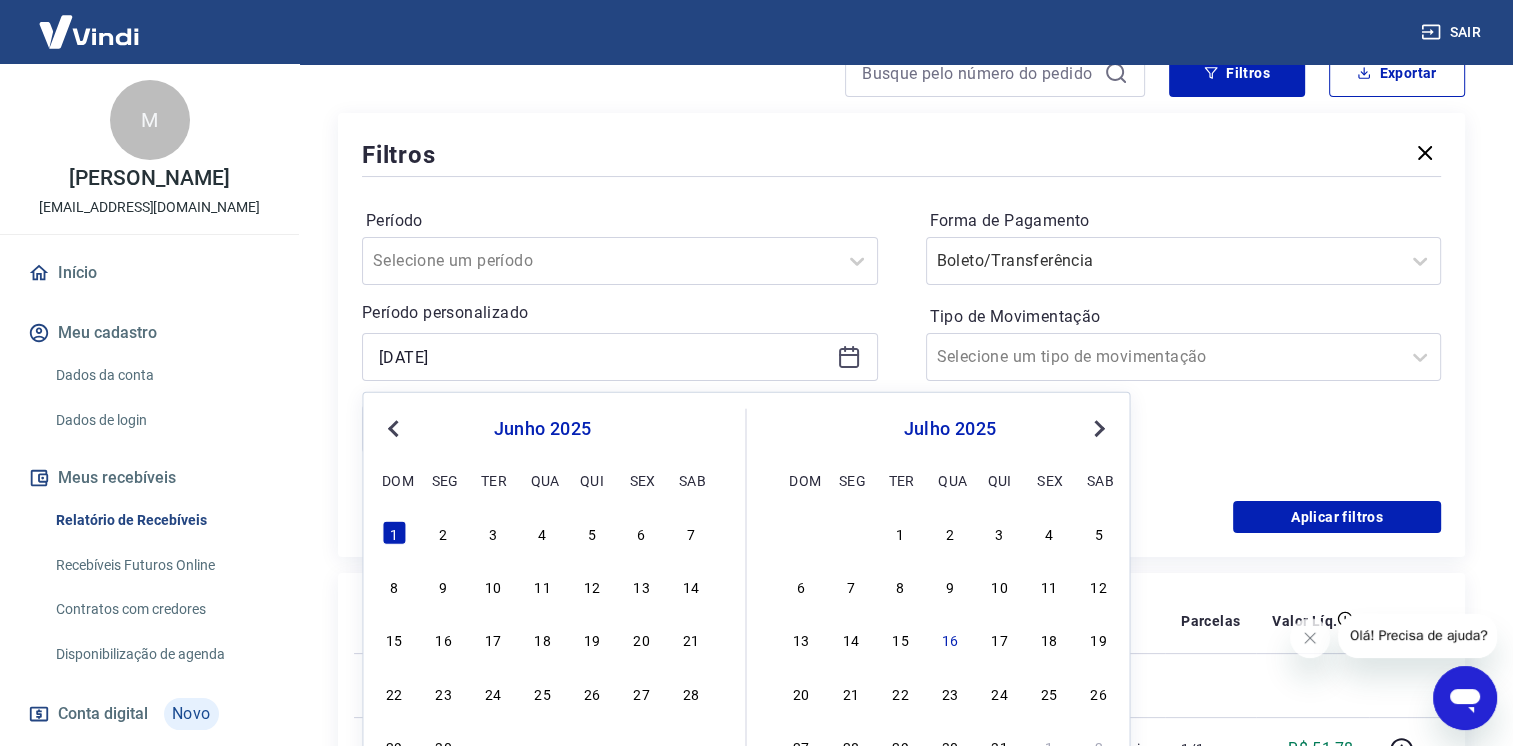 click on "Filtros" at bounding box center [1237, 73] 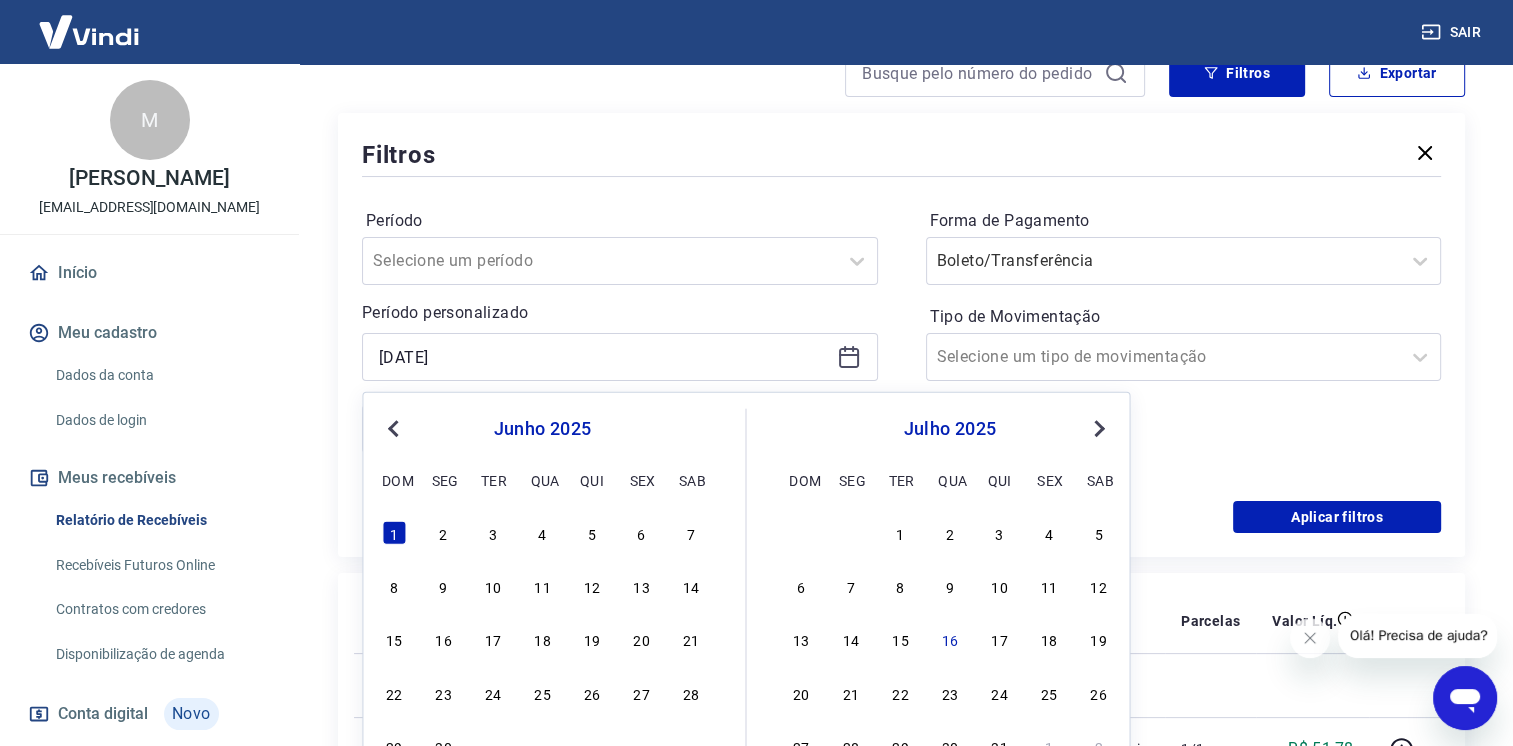 click on "1" 